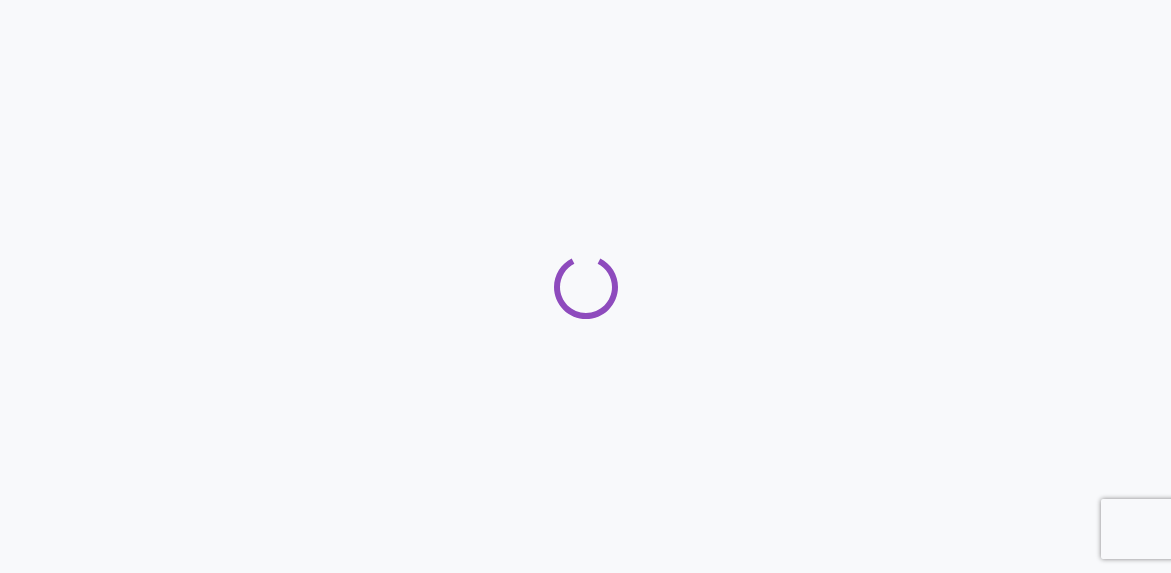 scroll, scrollTop: 0, scrollLeft: 0, axis: both 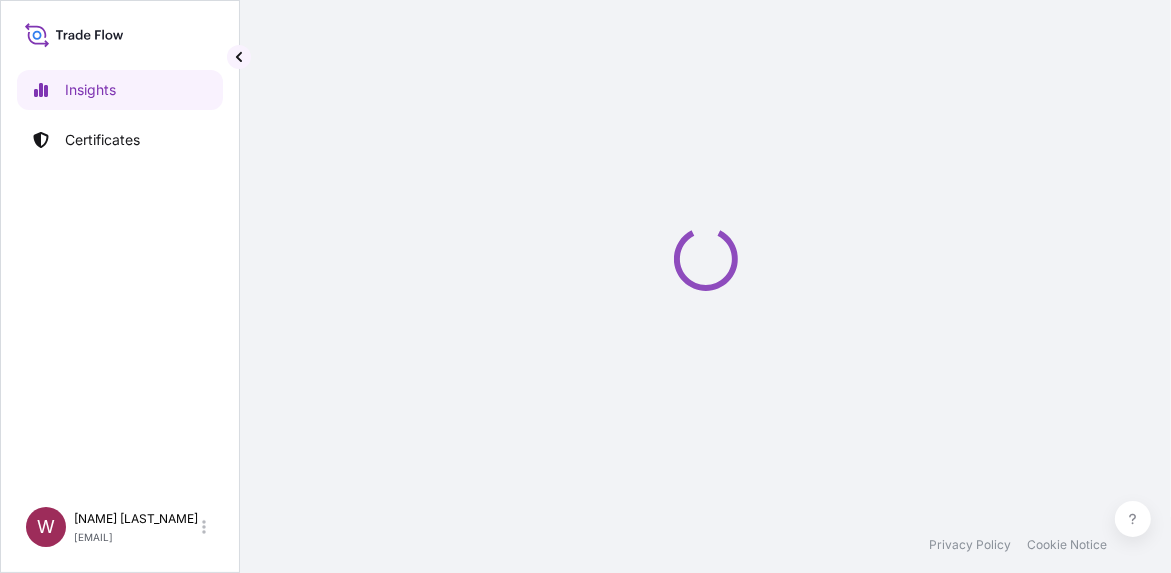 select on "2025" 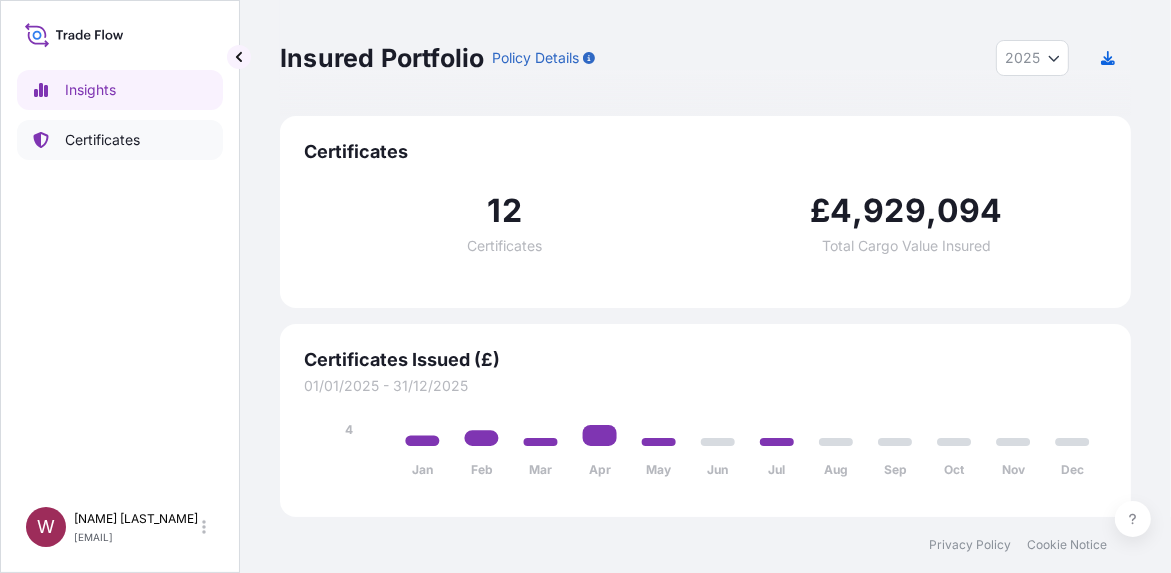 click on "Certificates" at bounding box center [102, 140] 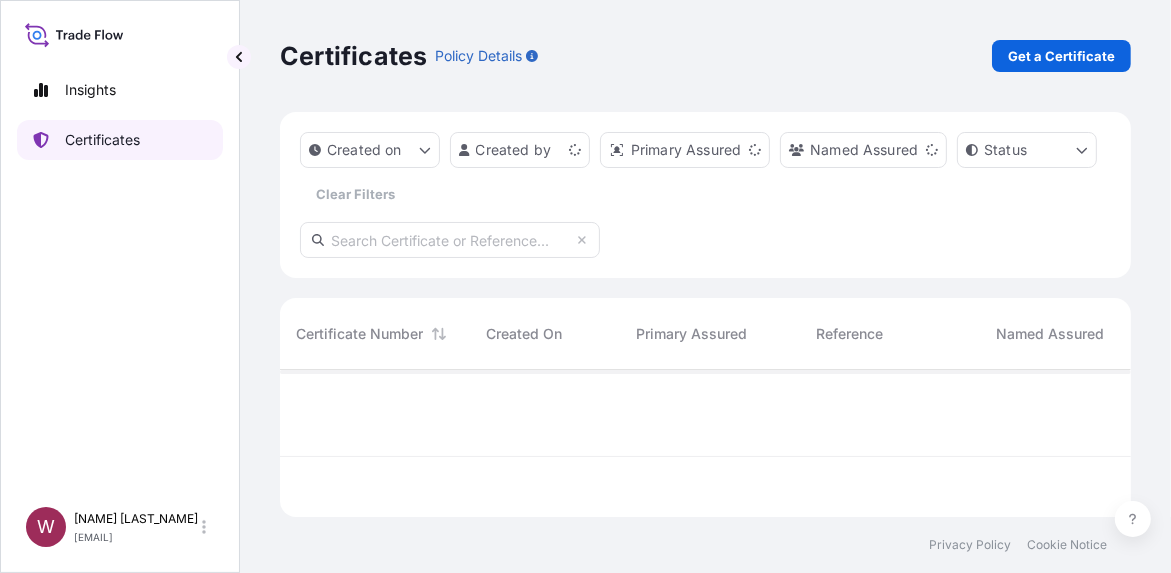 scroll, scrollTop: 16, scrollLeft: 16, axis: both 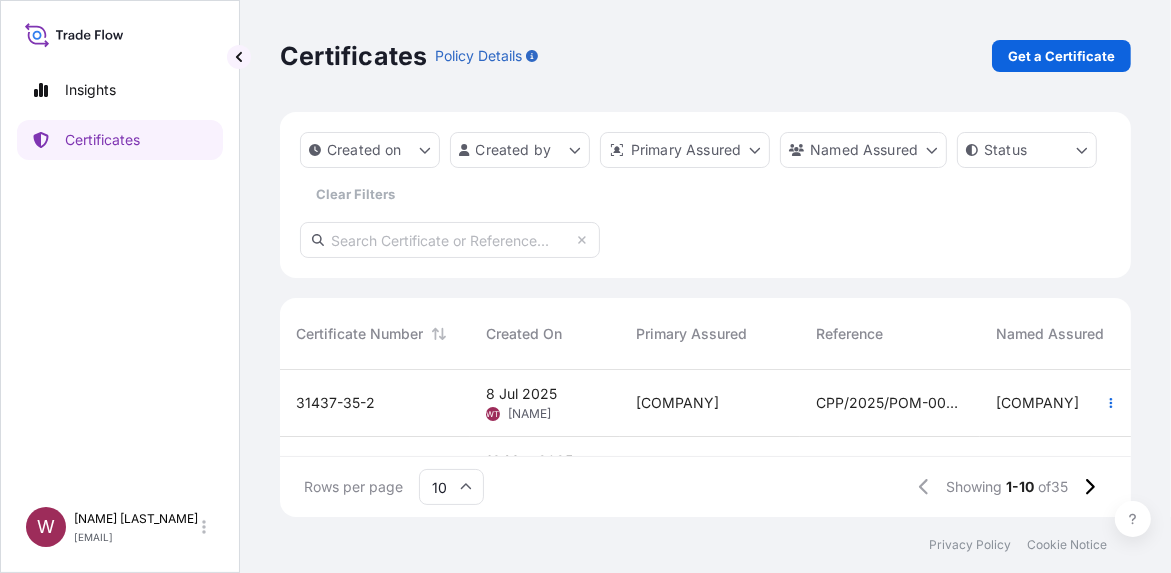 click on "31437-35-2" at bounding box center (335, 403) 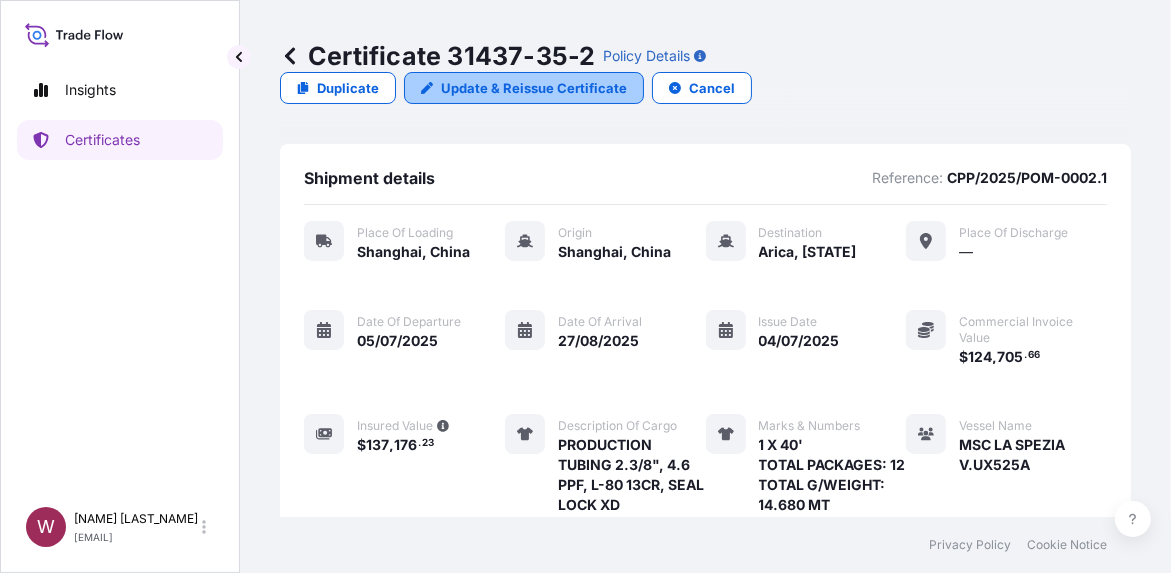 click on "Update & Reissue Certificate" at bounding box center [534, 88] 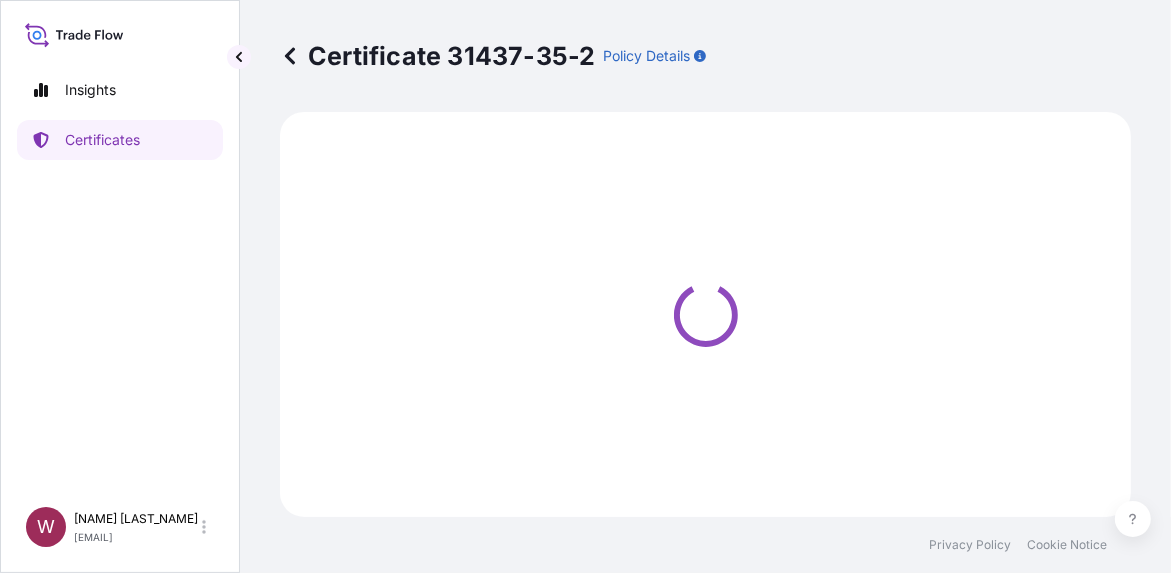 select on "Road / Inland" 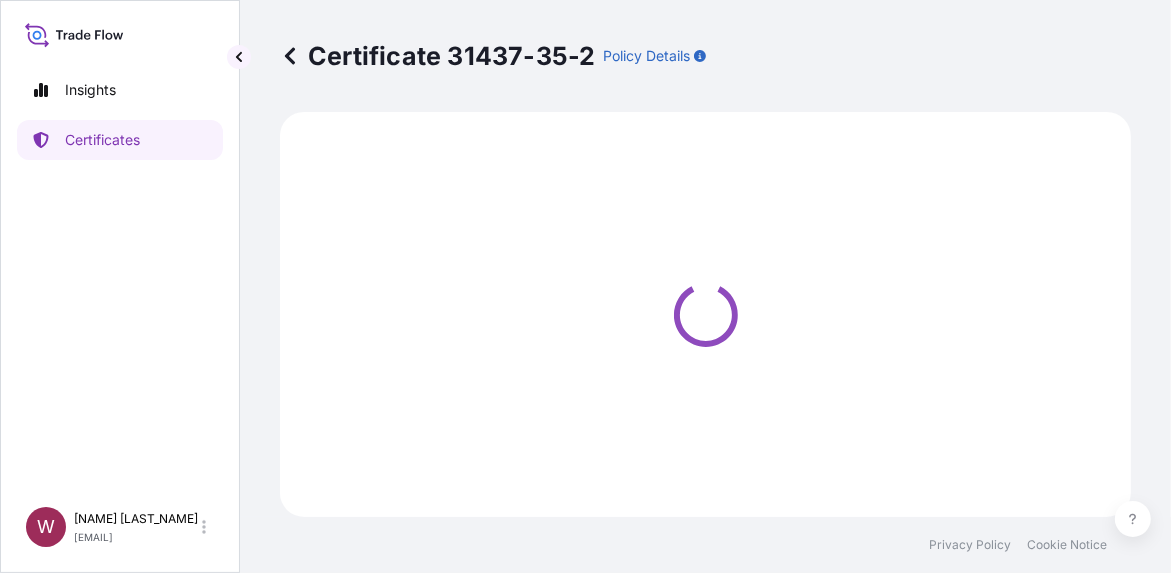 select on "Ocean Vessel" 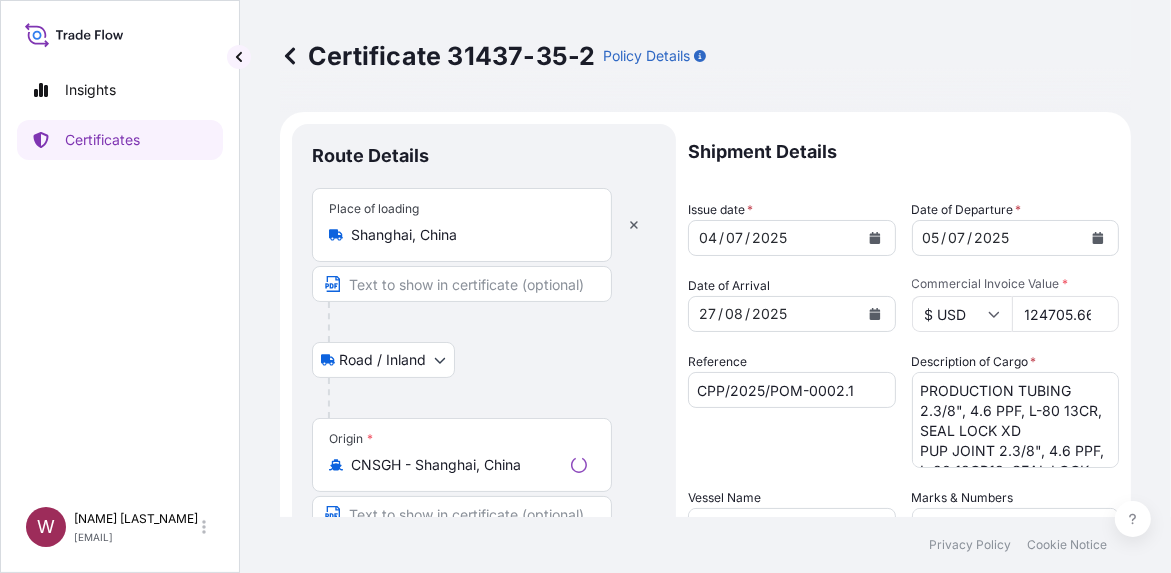 select on "31437" 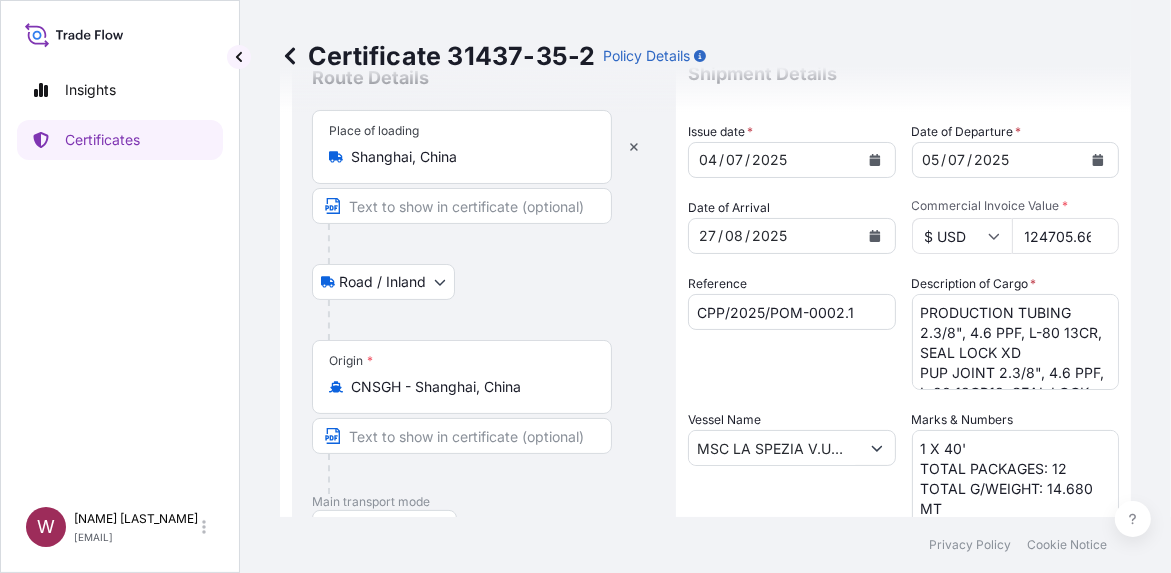 scroll, scrollTop: 100, scrollLeft: 0, axis: vertical 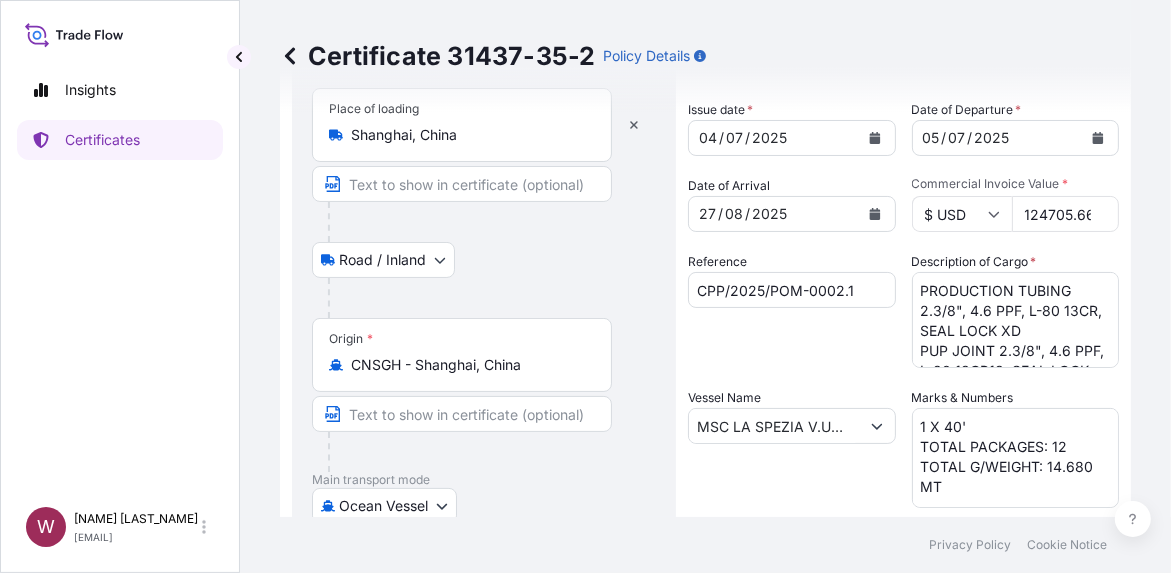 click on "124705.66" at bounding box center [1066, 214] 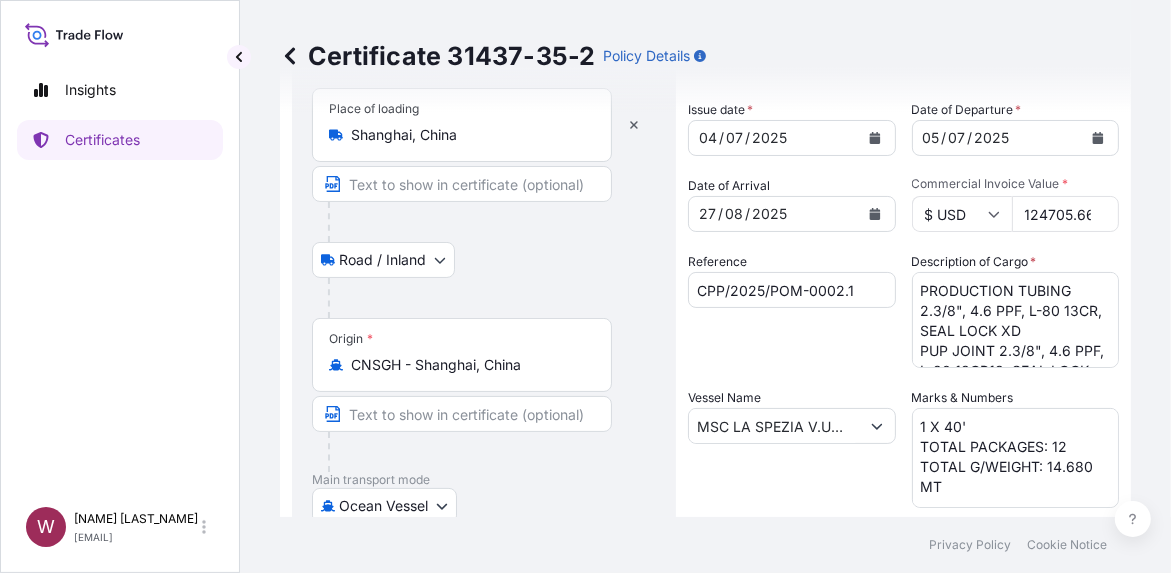 scroll, scrollTop: 0, scrollLeft: 9, axis: horizontal 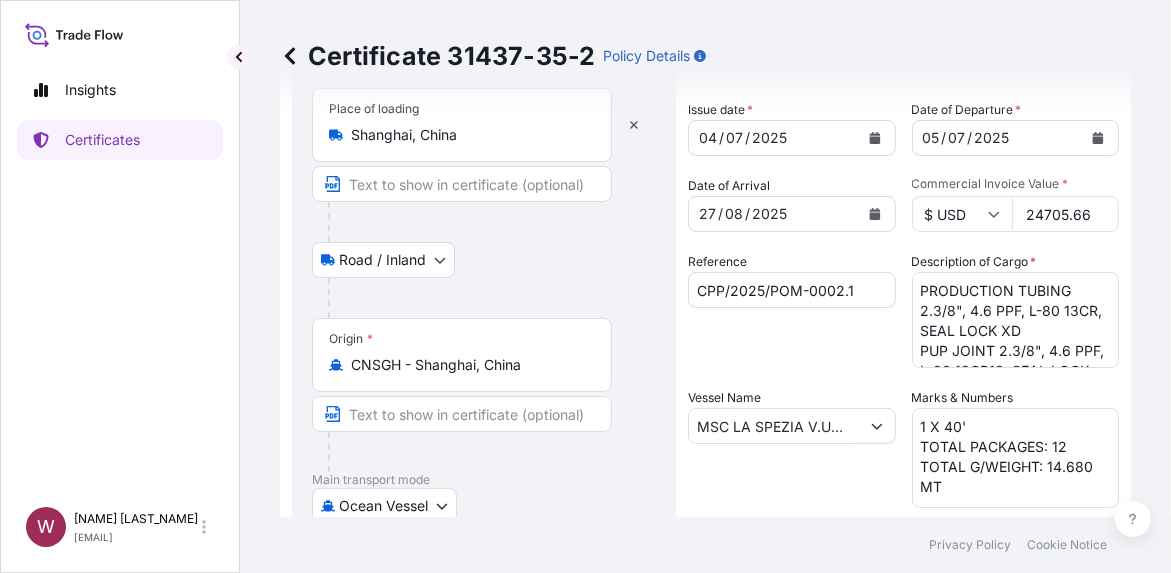 drag, startPoint x: 1032, startPoint y: 213, endPoint x: 1143, endPoint y: 212, distance: 111.0045 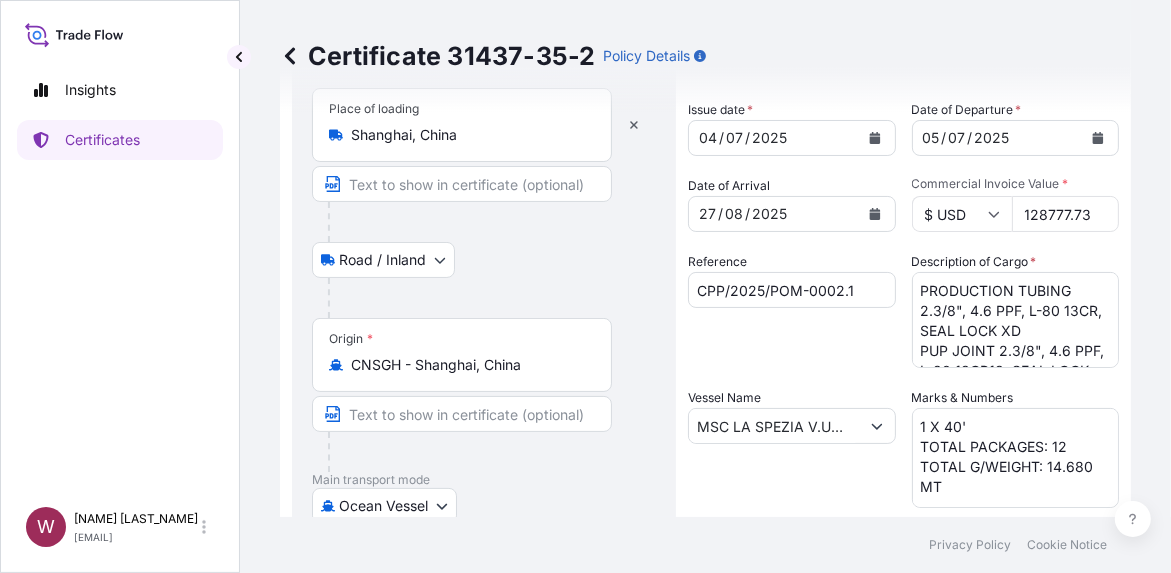 scroll, scrollTop: 0, scrollLeft: 6, axis: horizontal 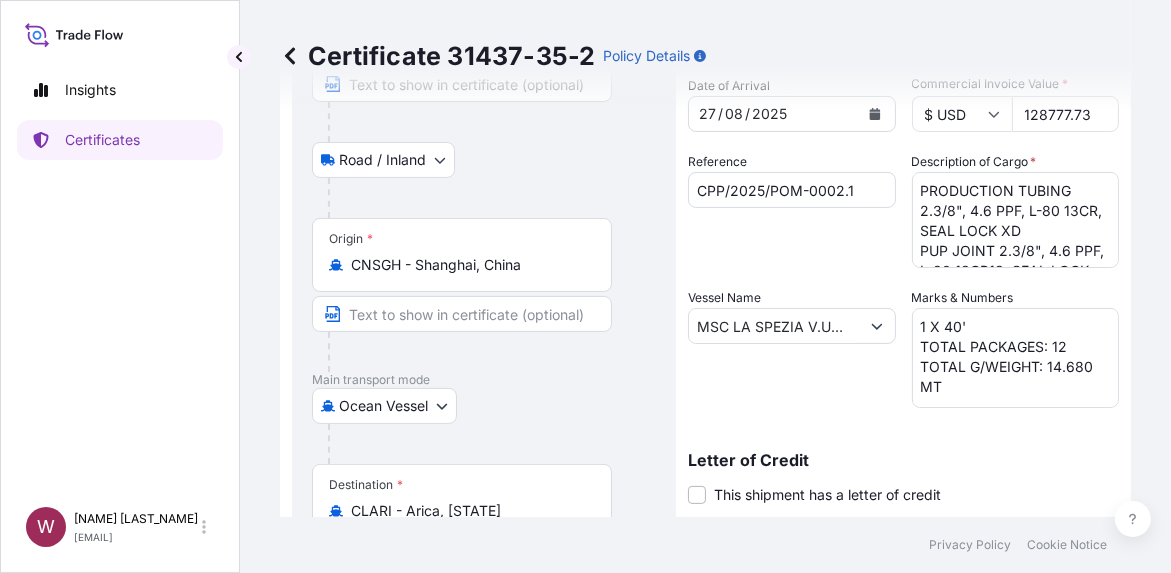 type on "128777.73" 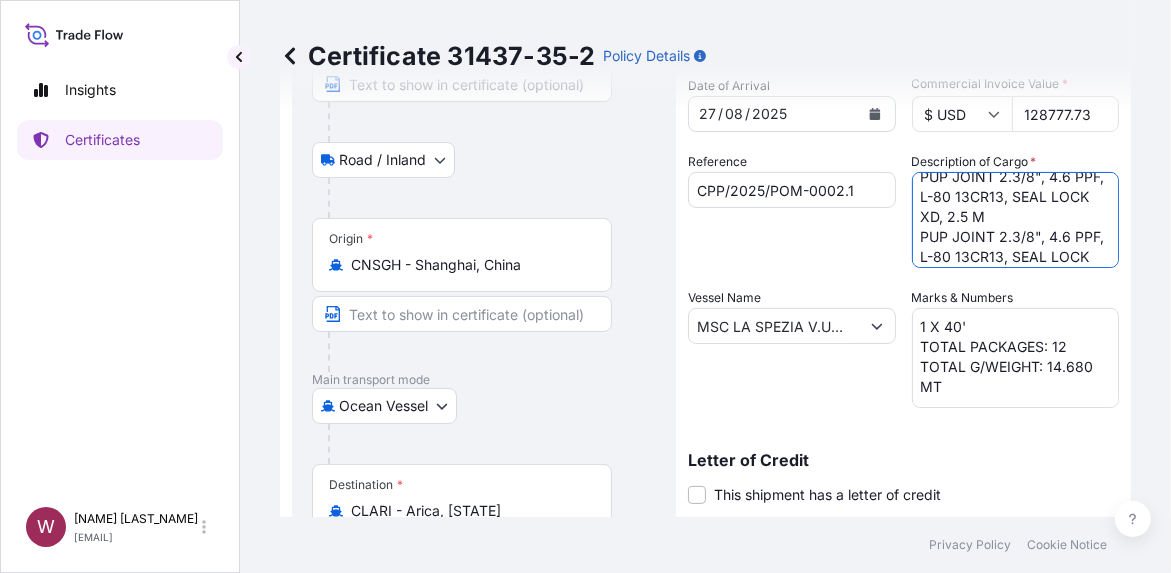 scroll, scrollTop: 381, scrollLeft: 0, axis: vertical 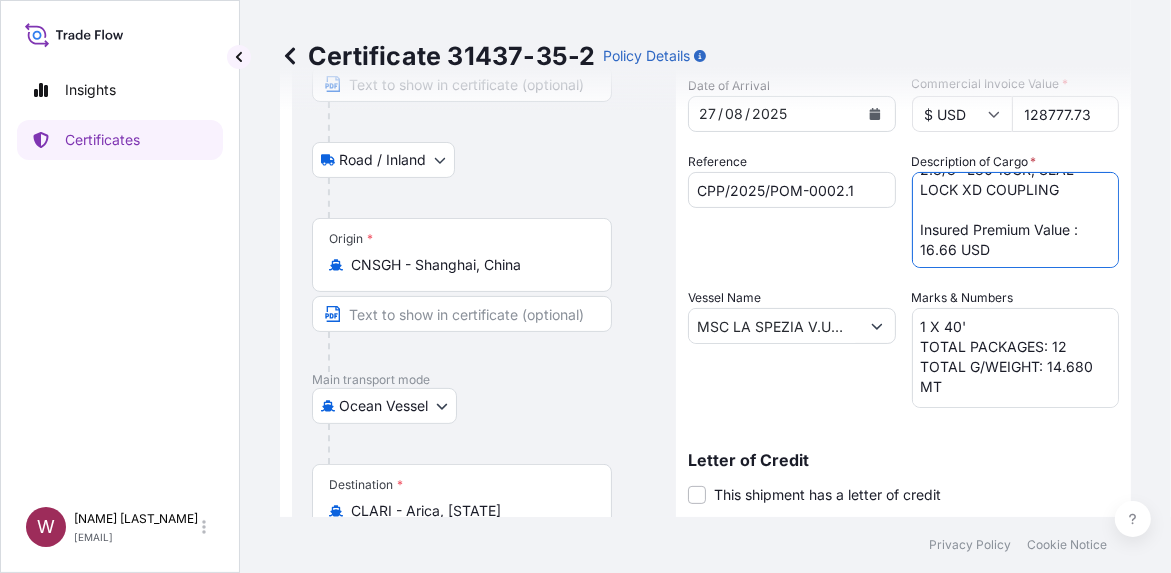 click on "PRODUCTION TUBING 2.3/8", 4.6 PPF, L-80 13CR, SEAL LOCK XD
PUP JOINT 2.3/8", 4.6 PPF, L-80 13CR13, SEAL LOCK XD, 1.0 M
PUP JOINT 2.3/8", 4.6 PPF, L-80 13CR13, SEAL LOCK XD, 1.5 M
PUP JOINT 2.3/8", 4.6 PPF, L-80 13CR13, SEAL LOCK XD, 2.0 M
PUP JOINT 2.3/8", 4.6 PPF, L-80 13CR13, SEAL LOCK XD, 2.5 M
PUP JOINT 2.3/8", 4.6 PPF, L-80 13CR13, SEAL LOCK XD, 3.0 M
2.3/8" L80 13CR, SEAL LOCK XD COUPLING
Insured Premium Value : 16.66 USD" at bounding box center (1016, 220) 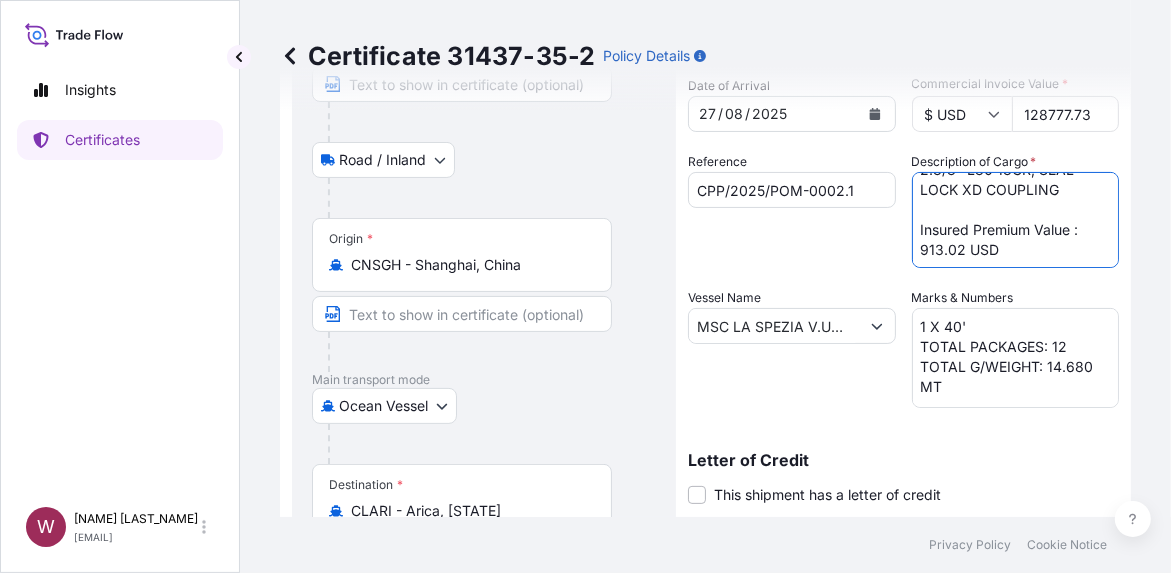 scroll, scrollTop: 299, scrollLeft: 0, axis: vertical 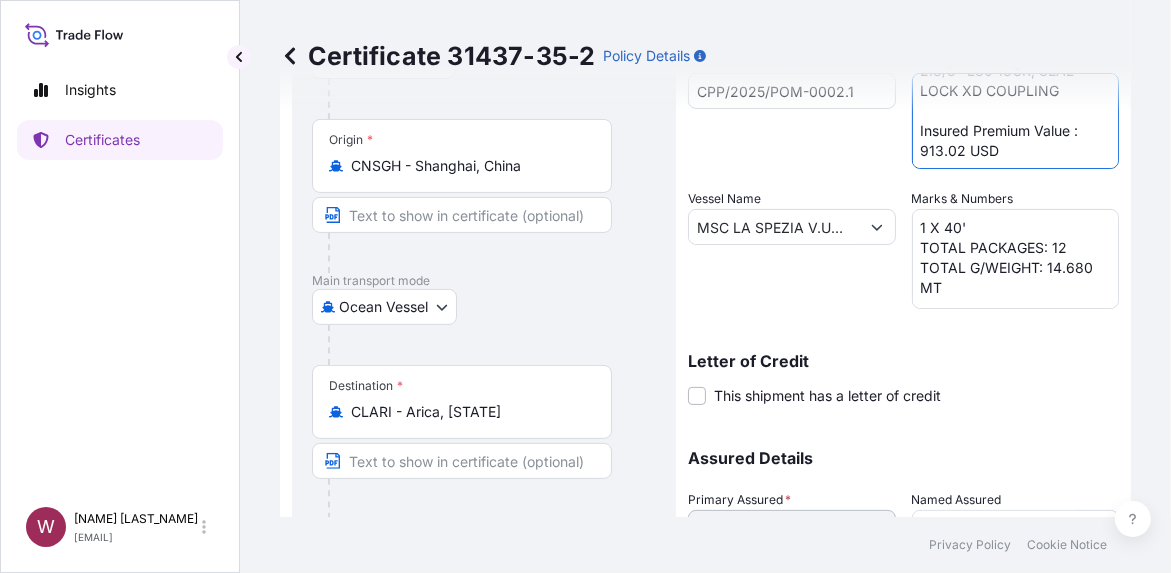 type on "PRODUCTION TUBING 2.3/8", 4.6 PPF, L-80 13CR, SEAL LOCK XD
PUP JOINT 2.3/8", 4.6 PPF, L-80 13CR13, SEAL LOCK XD, 1.0 M
PUP JOINT 2.3/8", 4.6 PPF, L-80 13CR13, SEAL LOCK XD, 1.5 M
PUP JOINT 2.3/8", 4.6 PPF, L-80 13CR13, SEAL LOCK XD, 2.0 M
PUP JOINT 2.3/8", 4.6 PPF, L-80 13CR13, SEAL LOCK XD, 2.5 M
PUP JOINT 2.3/8", 4.6 PPF, L-80 13CR13, SEAL LOCK XD, 3.0 M
2.3/8" L80 13CR, SEAL LOCK XD COUPLING
Insured Premium Value : 913.02 USD" 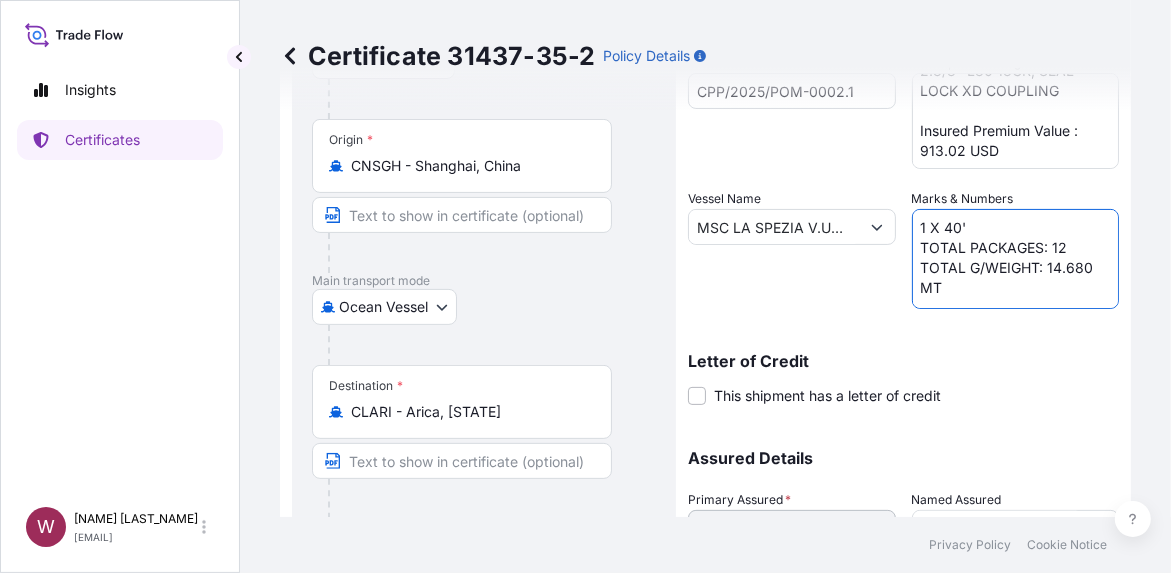 scroll, scrollTop: 57, scrollLeft: 0, axis: vertical 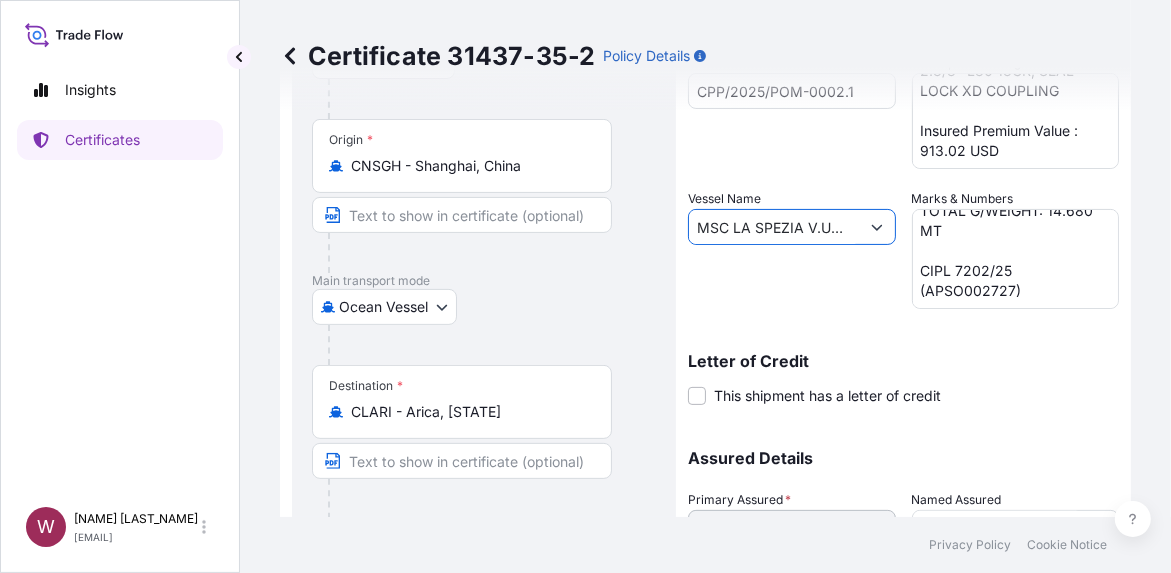 click on "MSC LA SPEZIA V.UX525A" at bounding box center [774, 227] 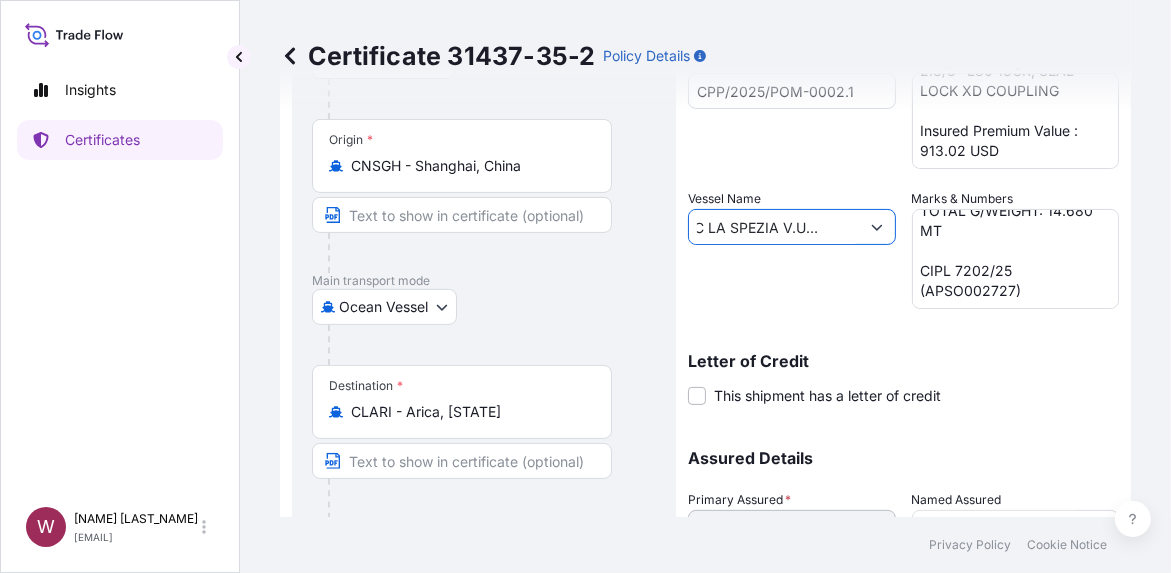 drag, startPoint x: 693, startPoint y: 224, endPoint x: 882, endPoint y: 220, distance: 189.04233 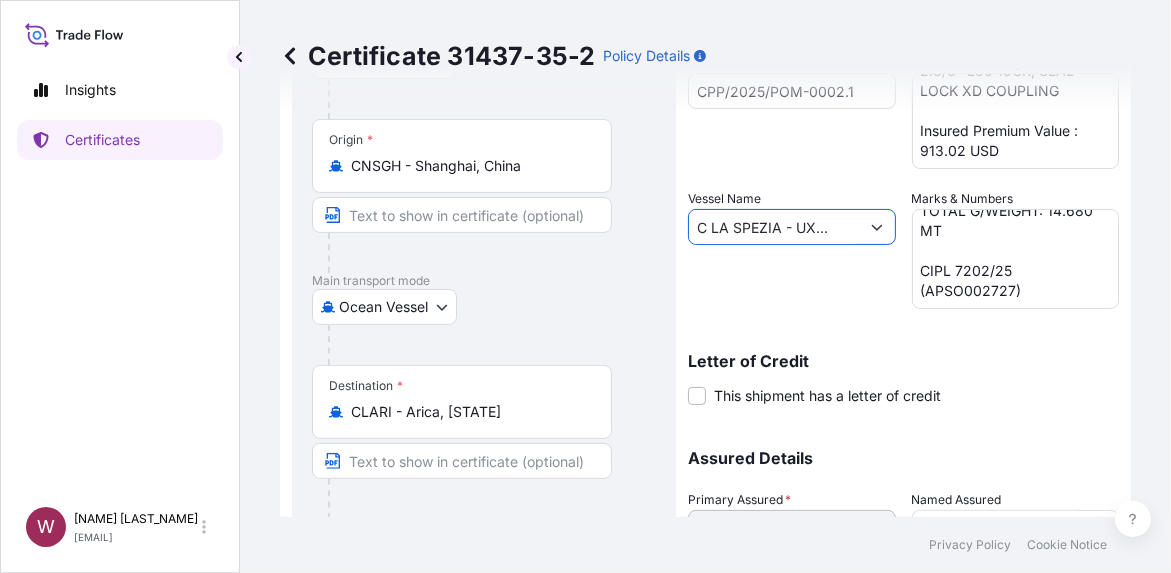 scroll, scrollTop: 0, scrollLeft: 28, axis: horizontal 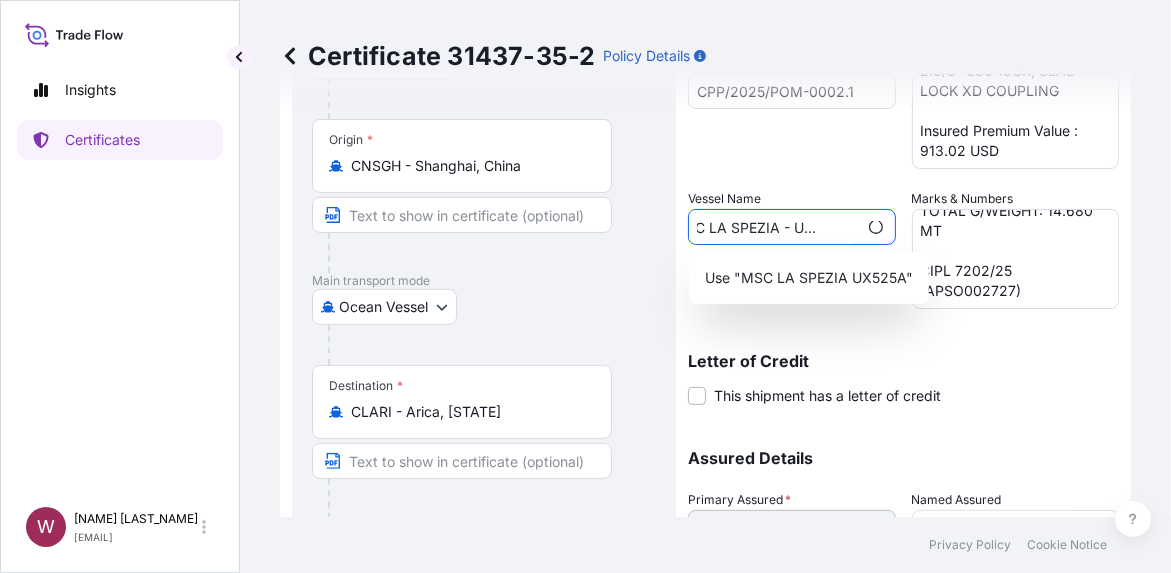 click on "MSC LA SPEZIA - UX525A" at bounding box center [773, 227] 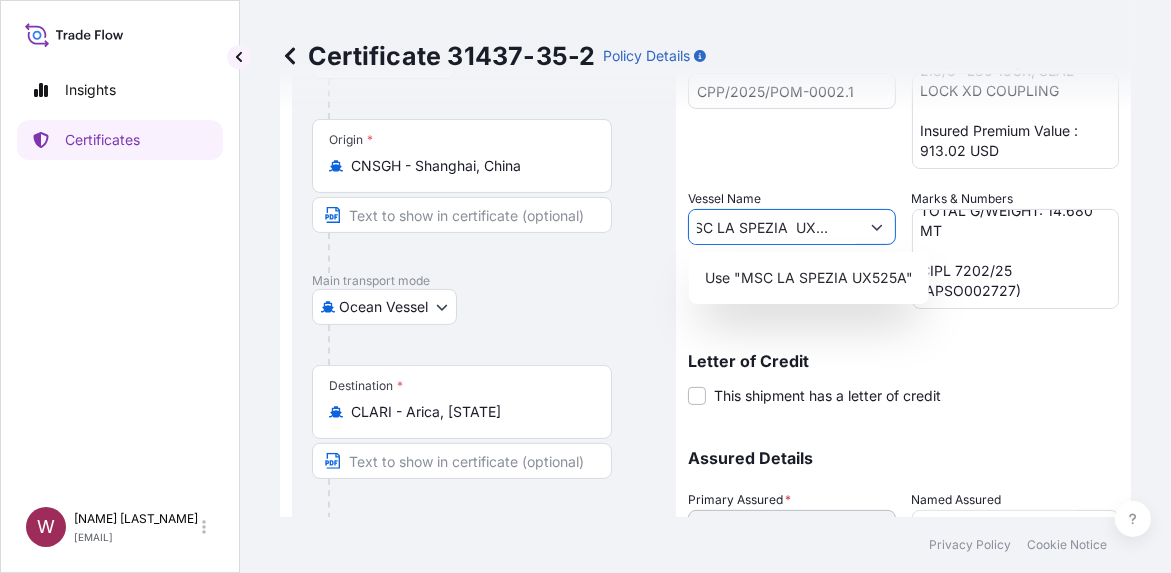 scroll, scrollTop: 0, scrollLeft: 22, axis: horizontal 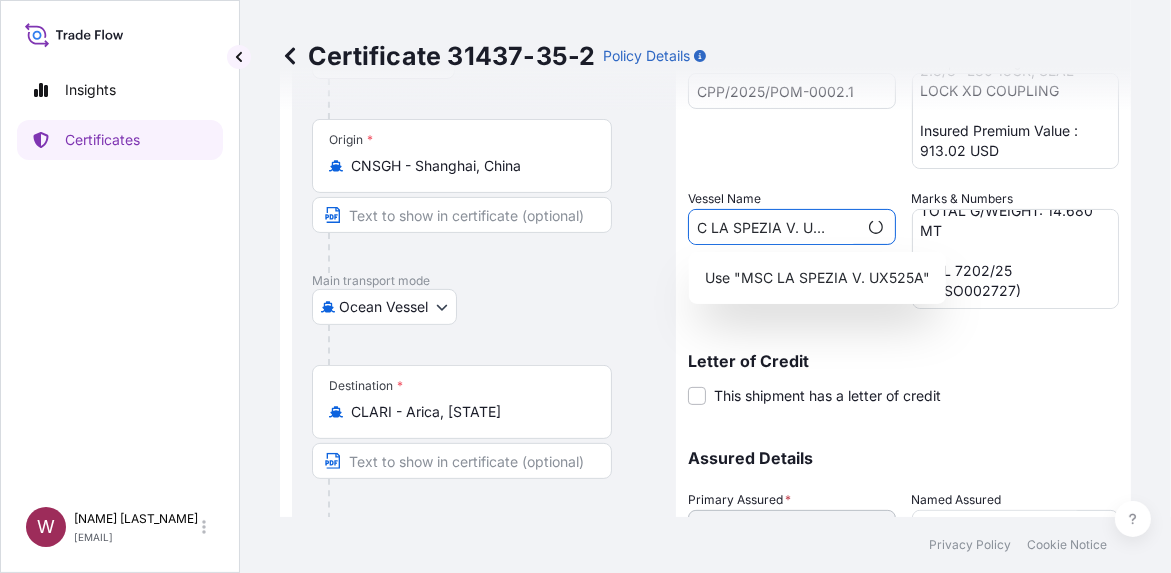 type on "MSC LA SPEZIA V.UX525A" 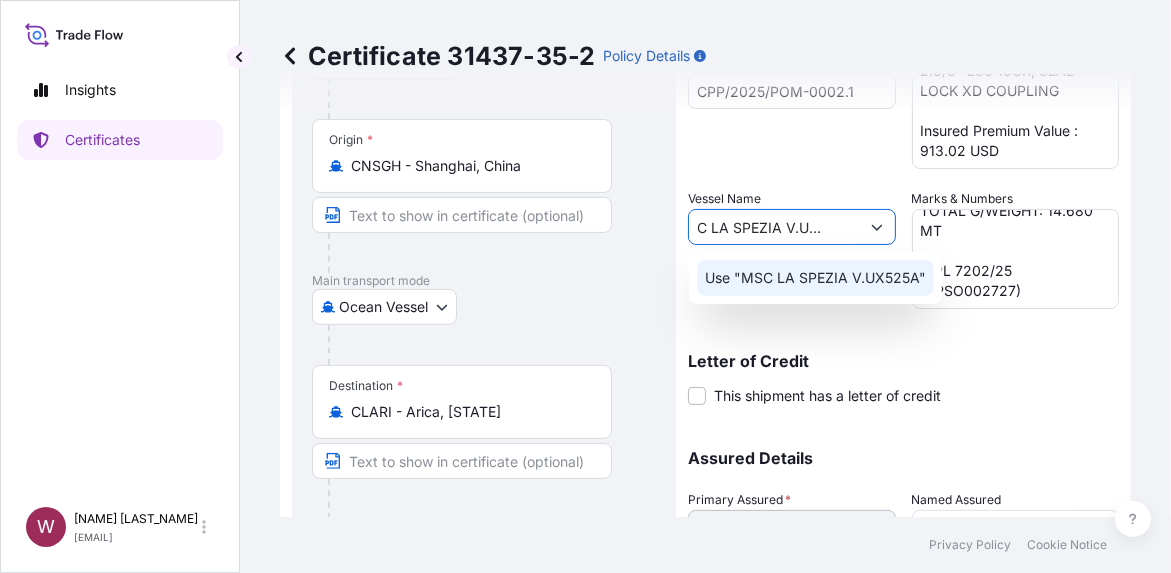 click on "Use "MSC LA SPEZIA V.UX525A"" 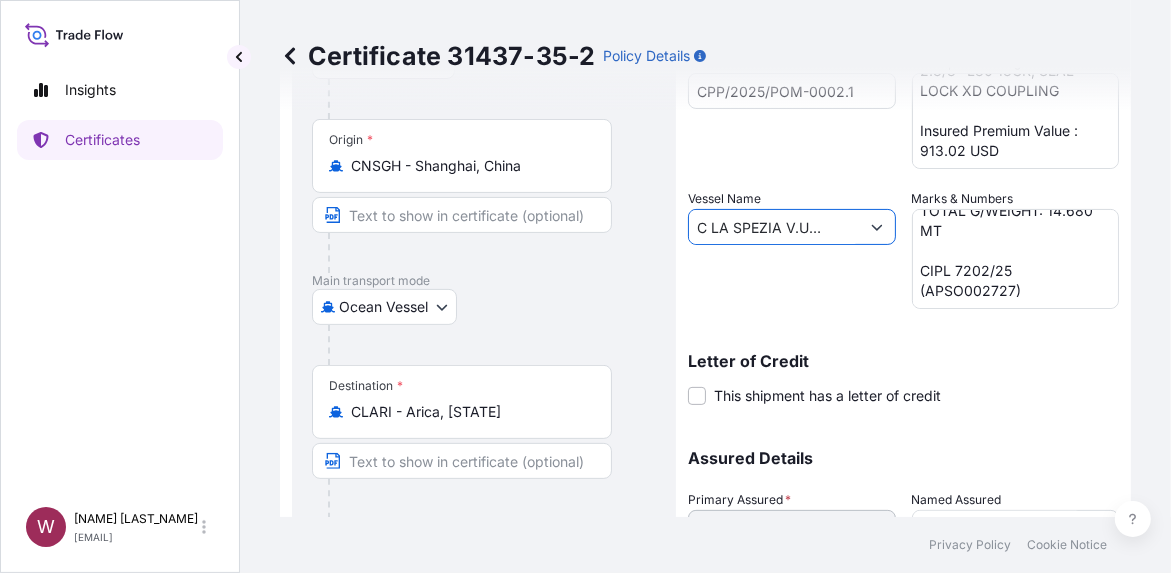 click on "Reference CPP/2025/POM-0002.1" at bounding box center [792, 111] 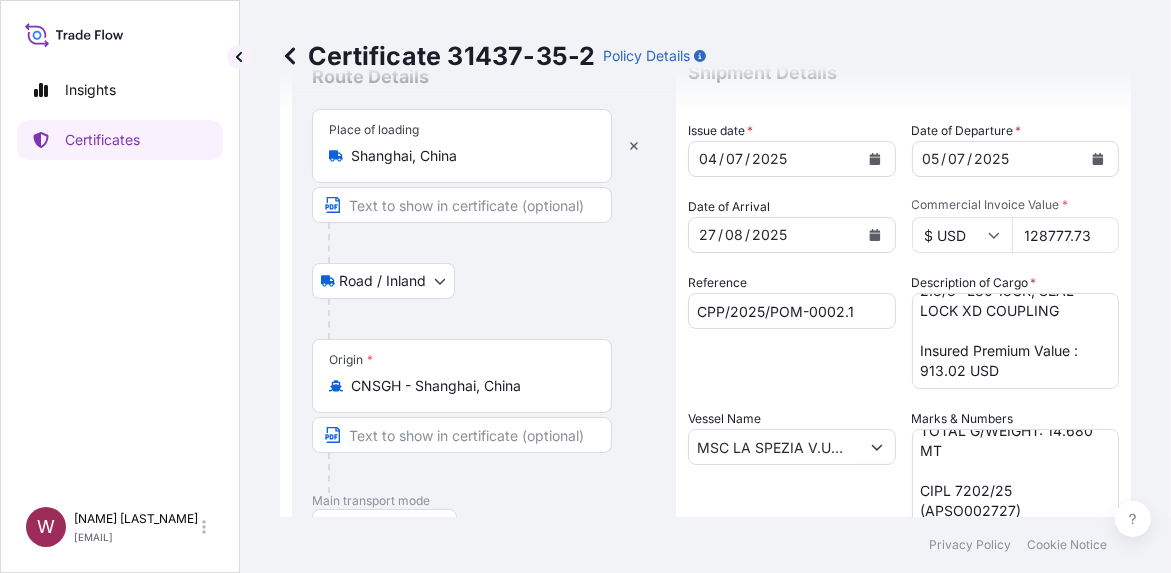 scroll, scrollTop: 100, scrollLeft: 0, axis: vertical 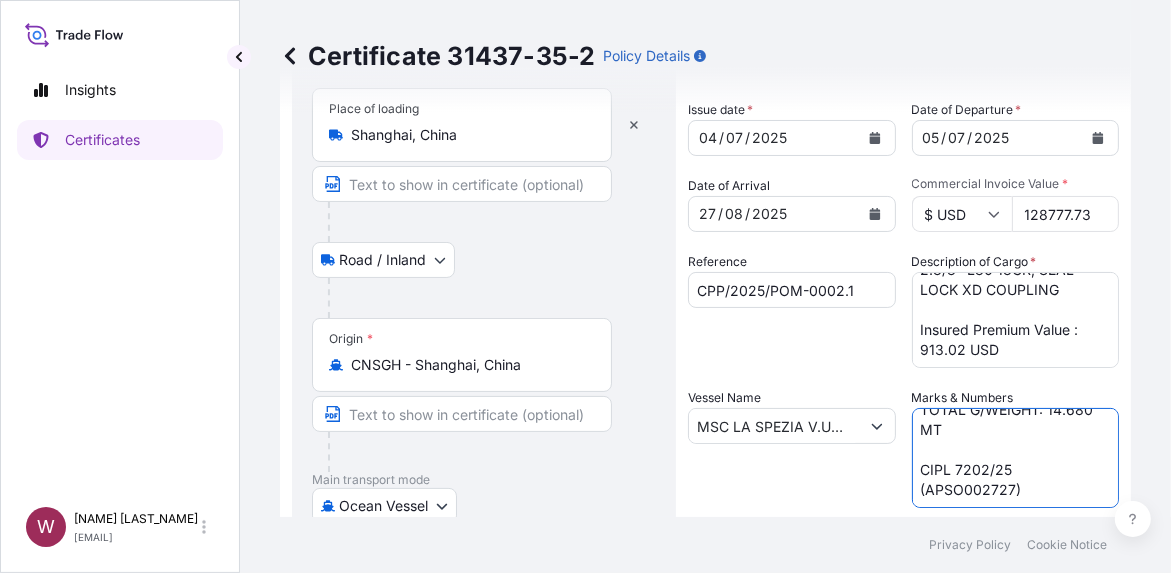 drag, startPoint x: 1033, startPoint y: 486, endPoint x: 1048, endPoint y: 485, distance: 15.033297 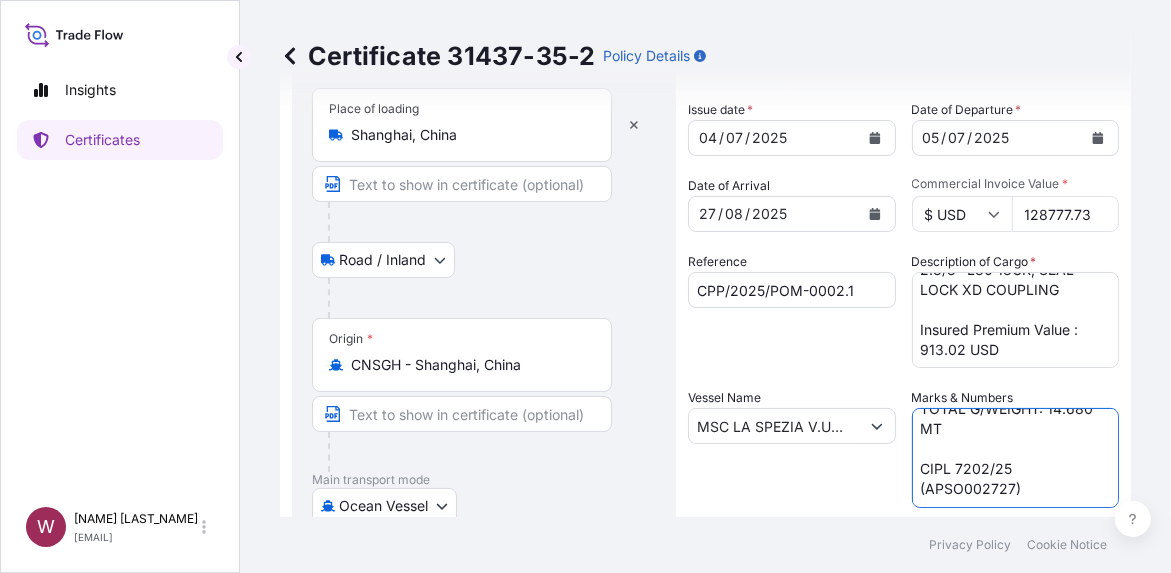 scroll, scrollTop: 88, scrollLeft: 0, axis: vertical 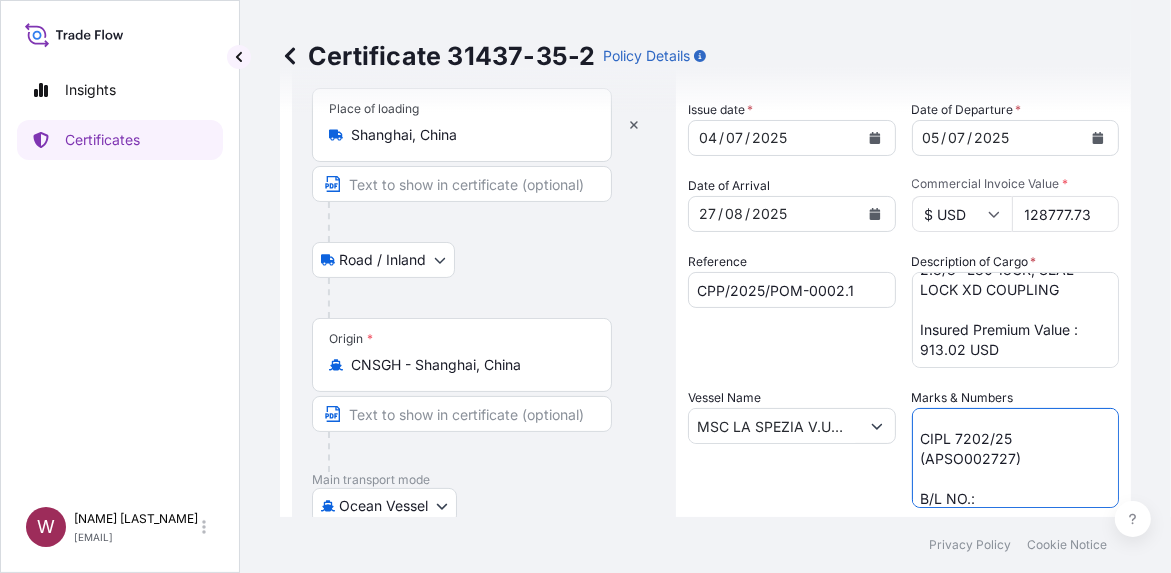 paste on "MEDUJT775346" 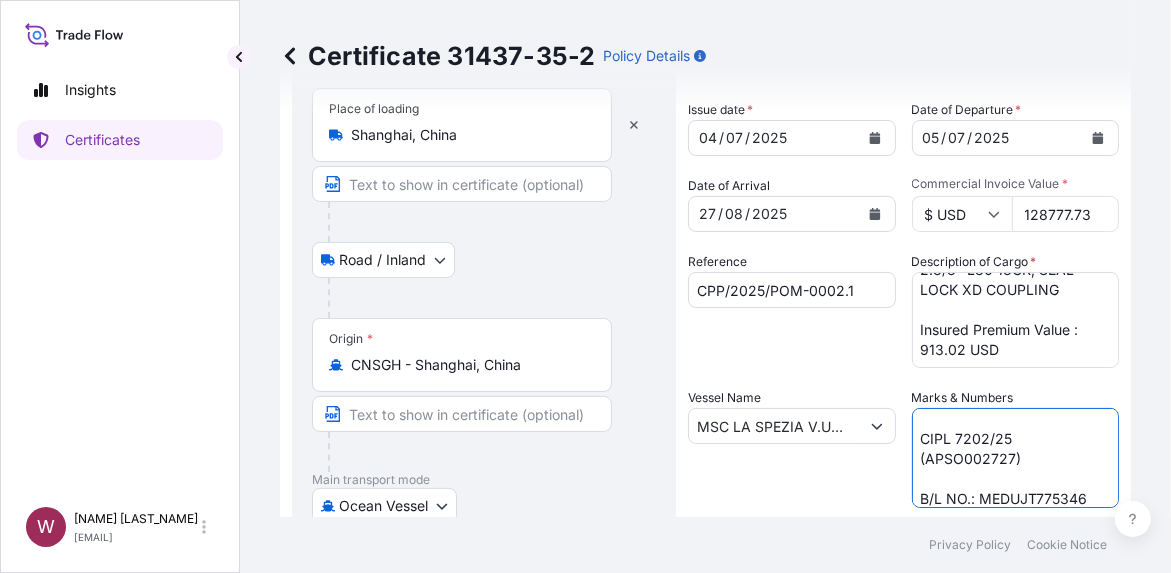 scroll, scrollTop: 97, scrollLeft: 0, axis: vertical 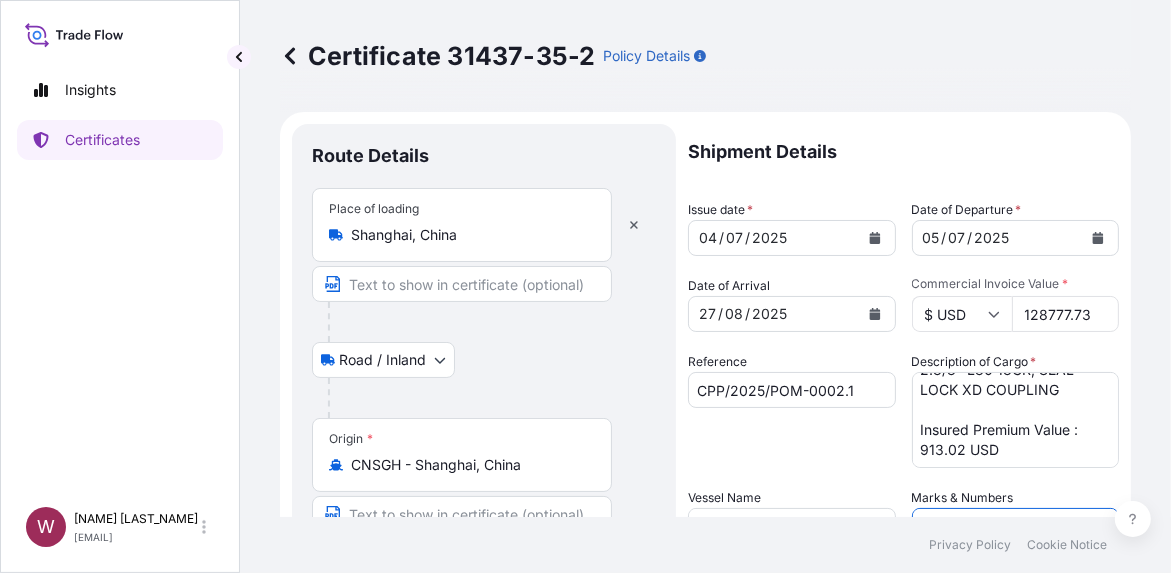 type on "1 X 40'
TOTAL PACKAGES: 12
TOTAL G/WEIGHT: 14.680 MT
CIPL 7202/25 (APSO002727)
B/L NO.: MEDUJT775346" 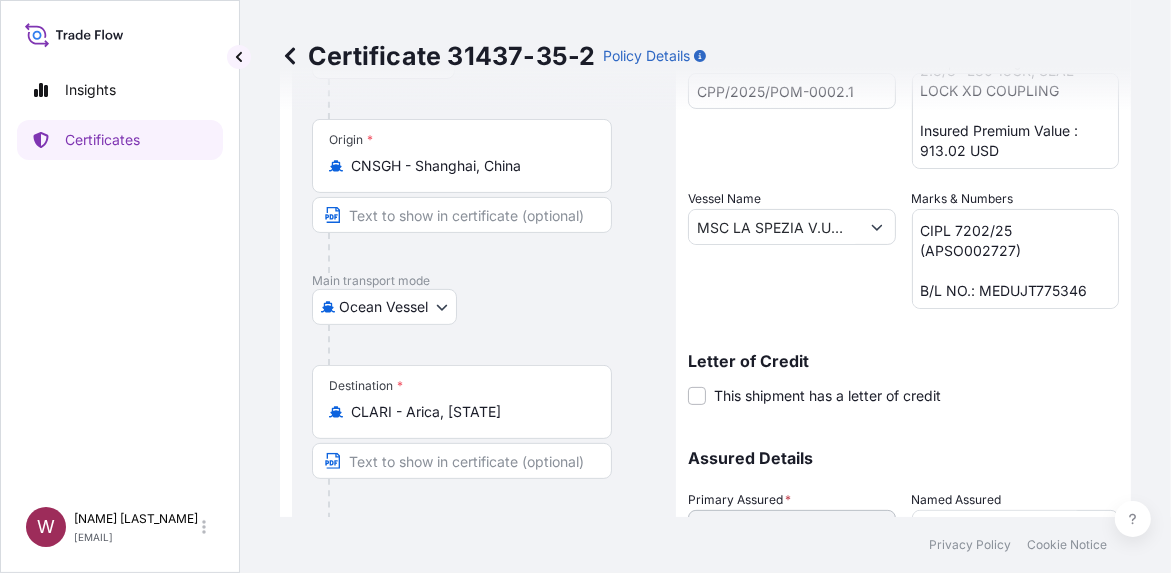 scroll, scrollTop: 474, scrollLeft: 0, axis: vertical 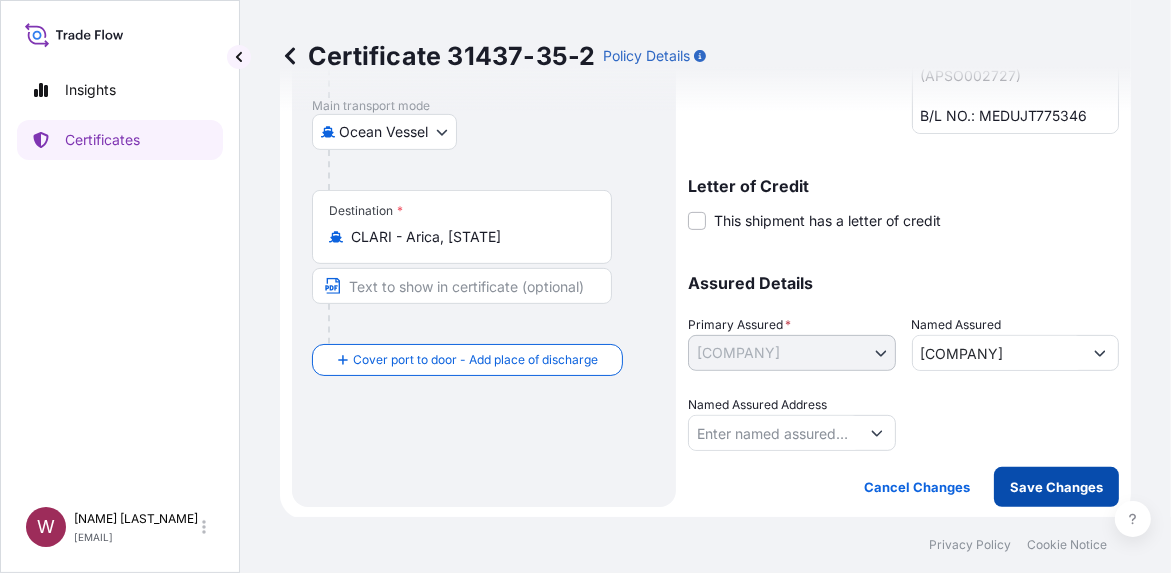 click on "Save Changes" at bounding box center (1056, 487) 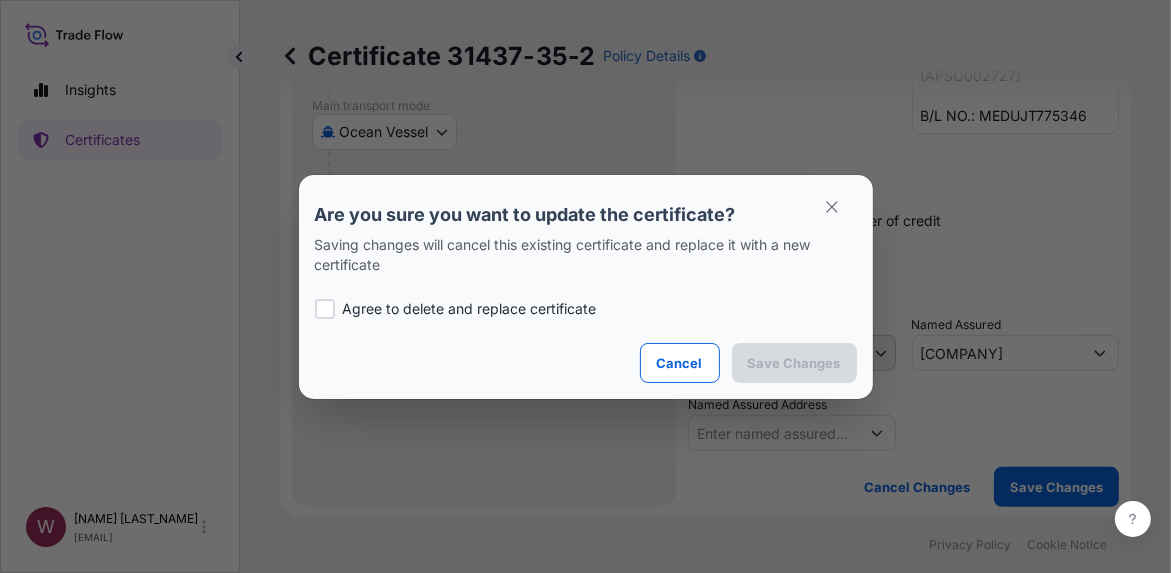 click on "Agree to delete and replace certificate" at bounding box center [470, 309] 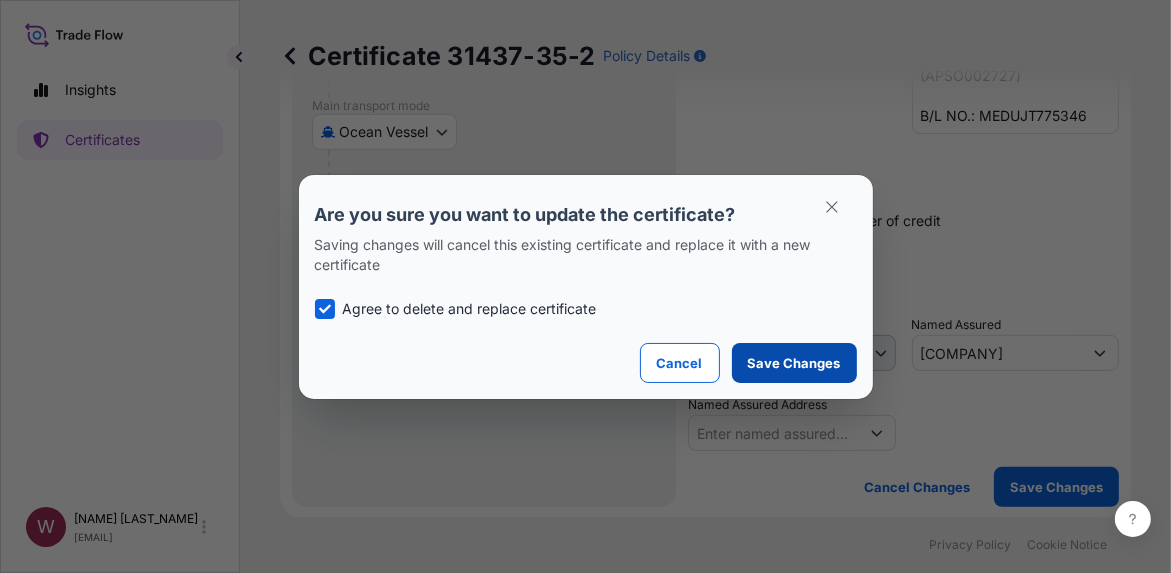 click on "Save Changes" at bounding box center [794, 363] 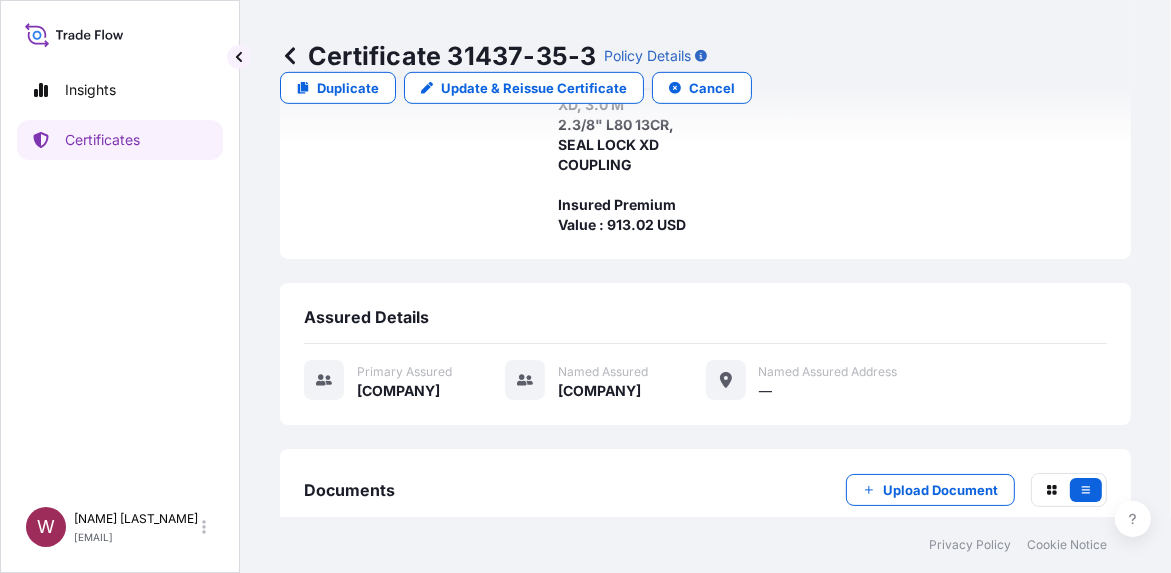 scroll, scrollTop: 915, scrollLeft: 0, axis: vertical 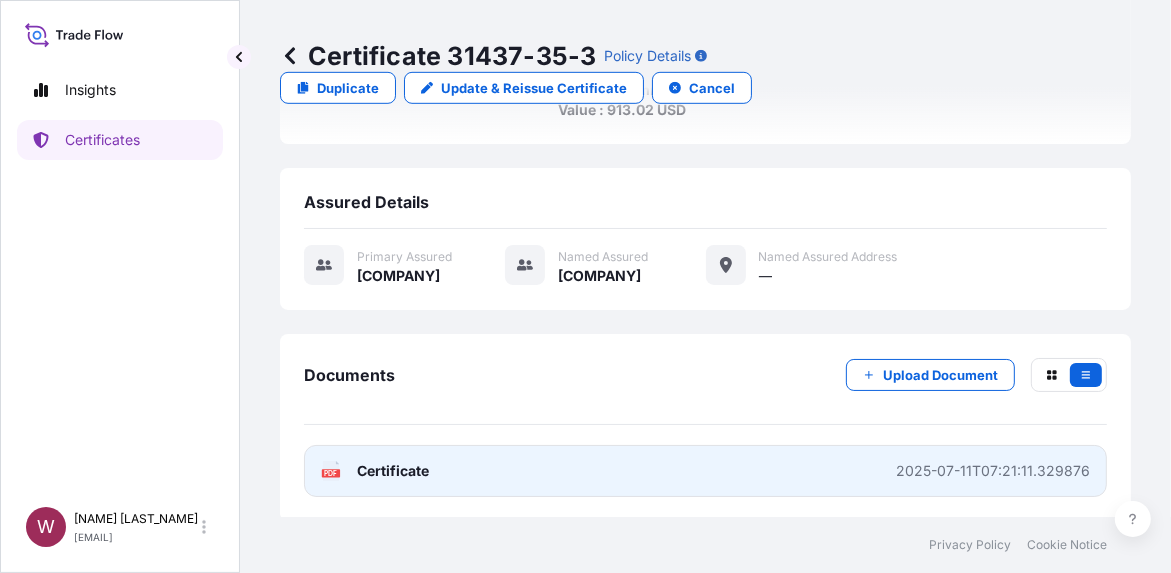 click on "Certificate" at bounding box center [393, 471] 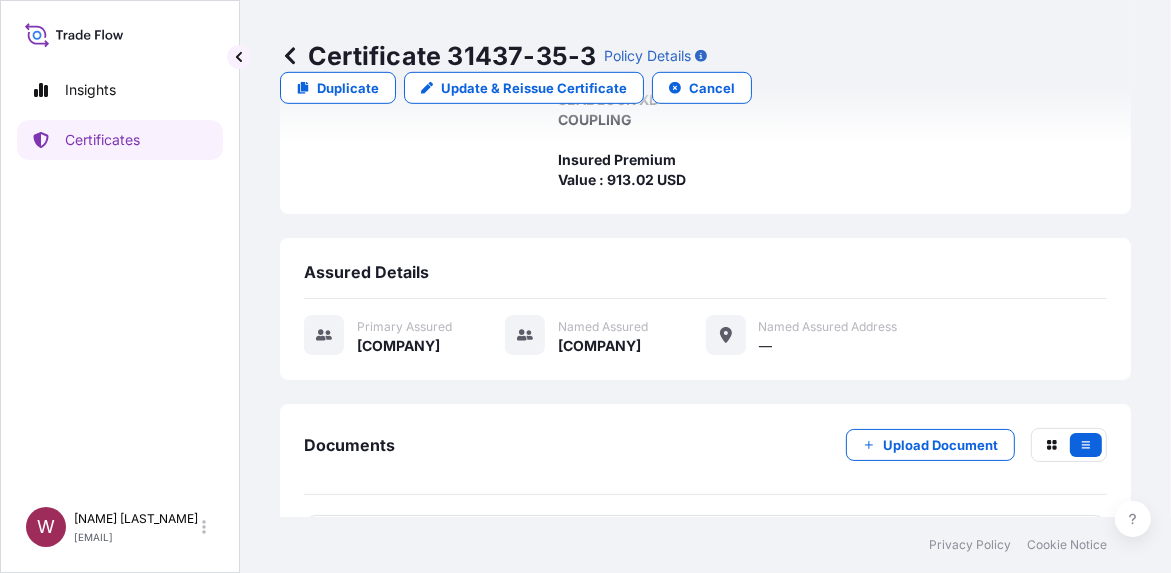 scroll, scrollTop: 815, scrollLeft: 0, axis: vertical 